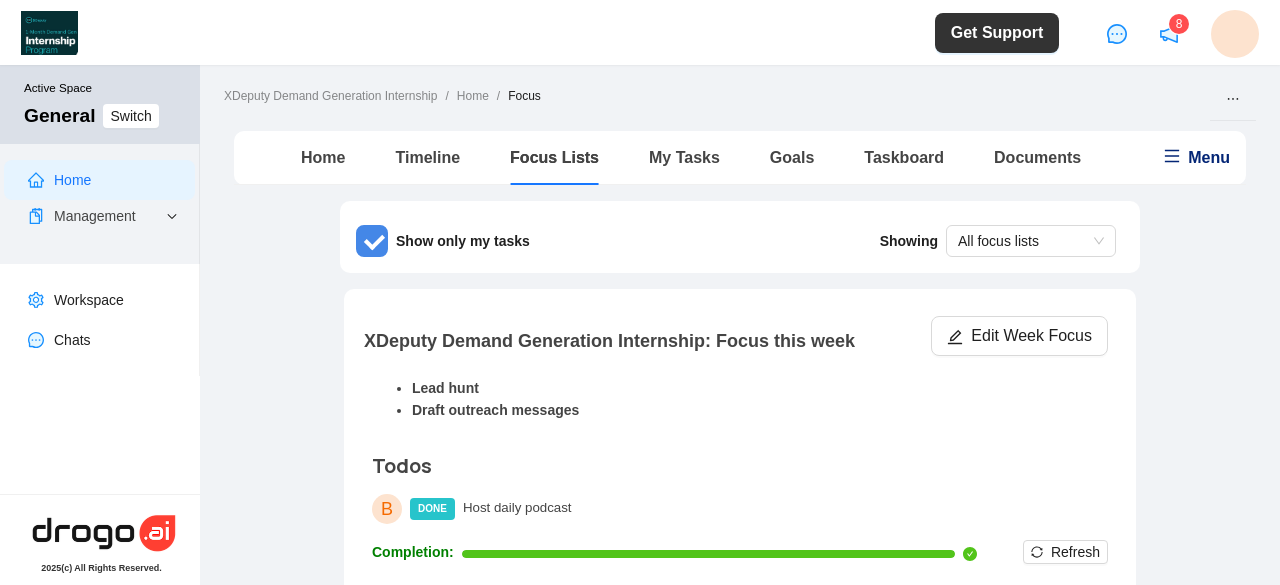 scroll, scrollTop: 0, scrollLeft: 0, axis: both 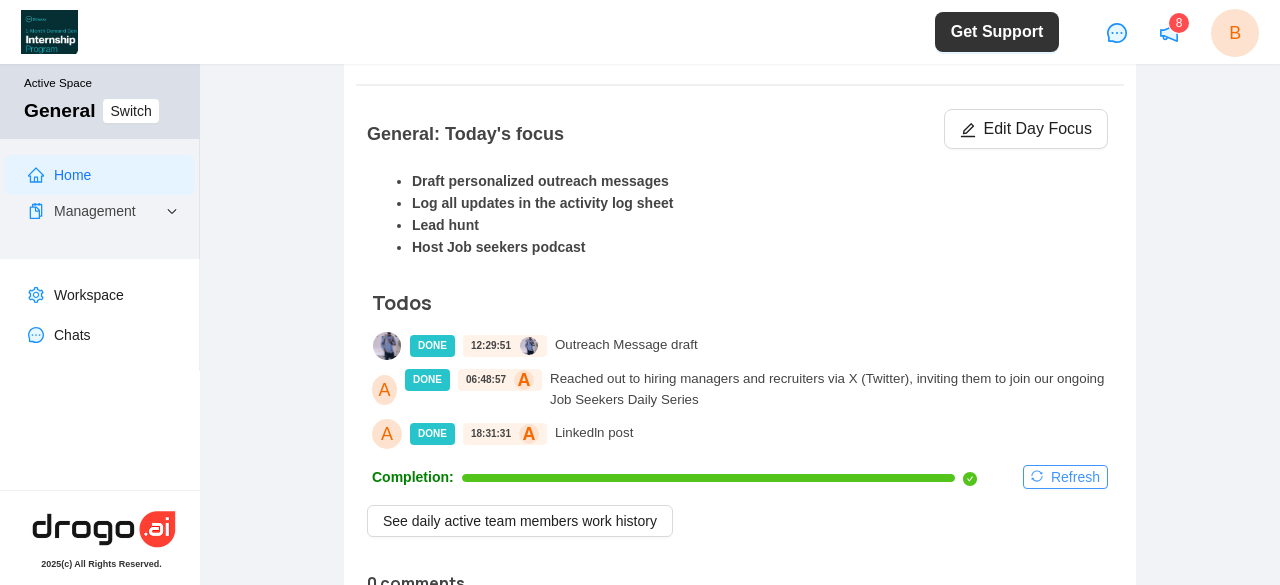 click on "Refresh" at bounding box center (1065, 477) 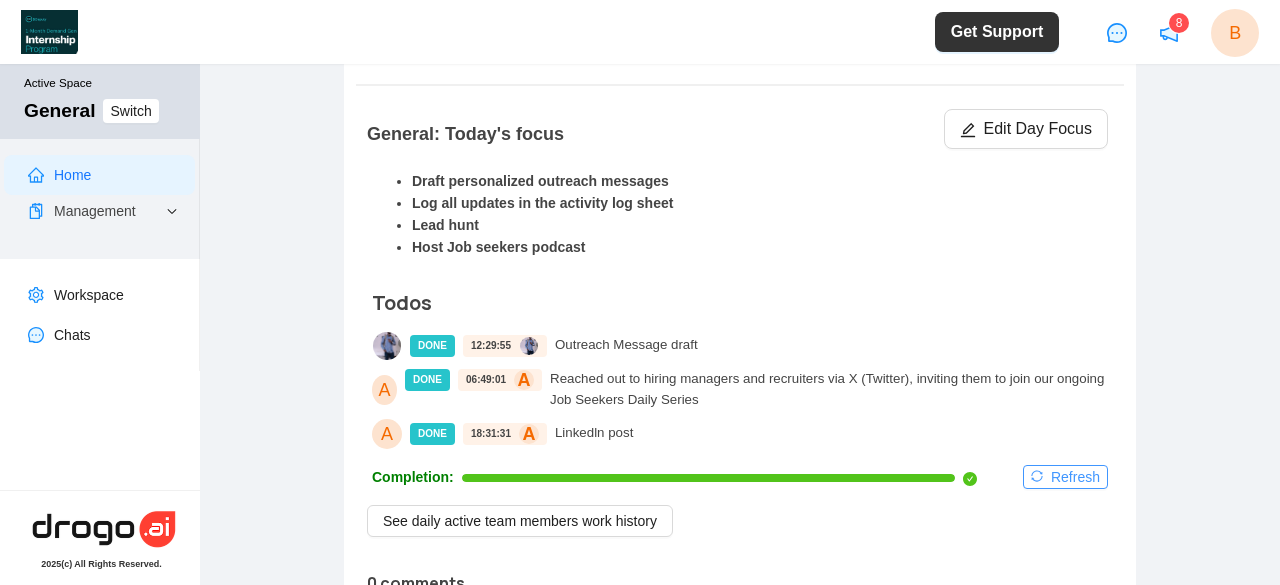 click on "Refresh" at bounding box center [1075, 477] 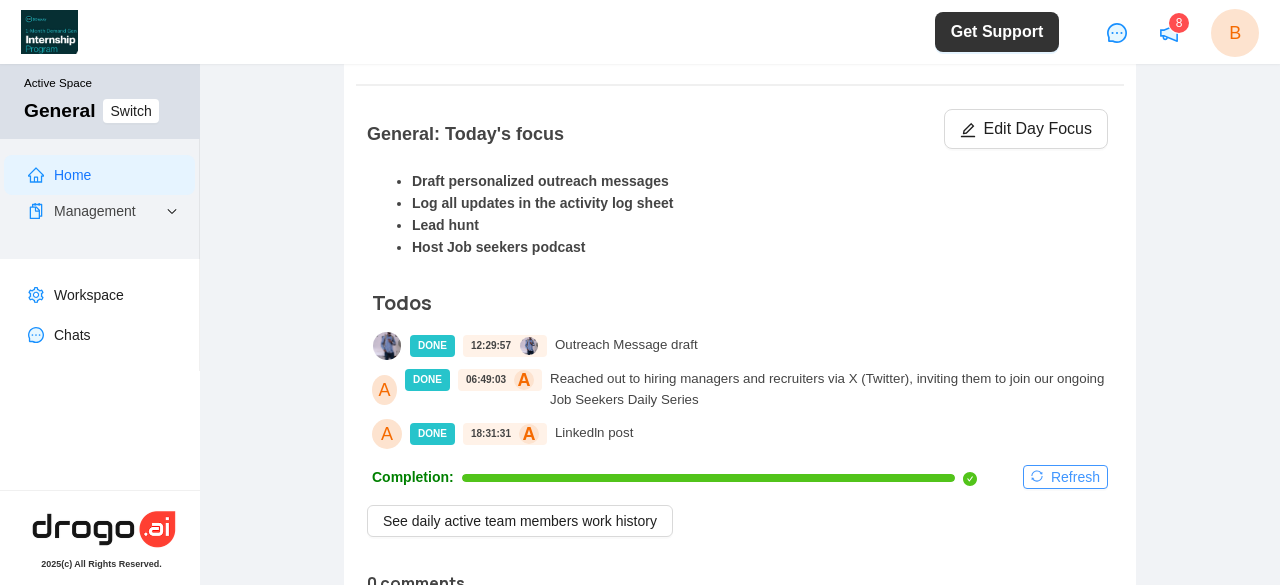 click on "Refresh" at bounding box center (1075, 477) 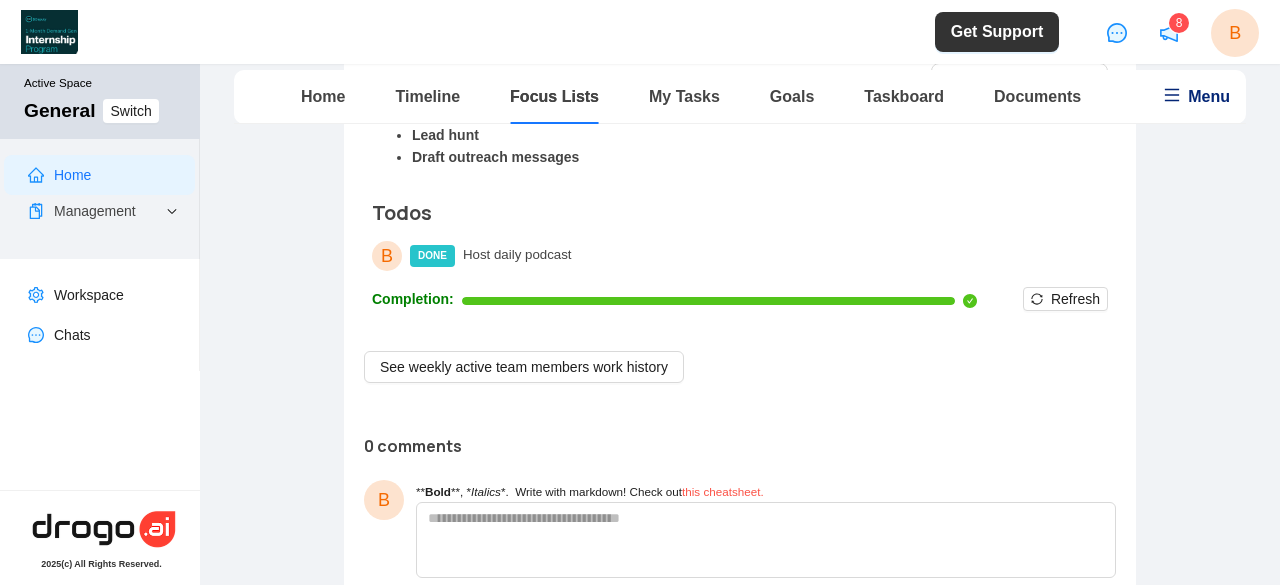 scroll, scrollTop: 86, scrollLeft: 0, axis: vertical 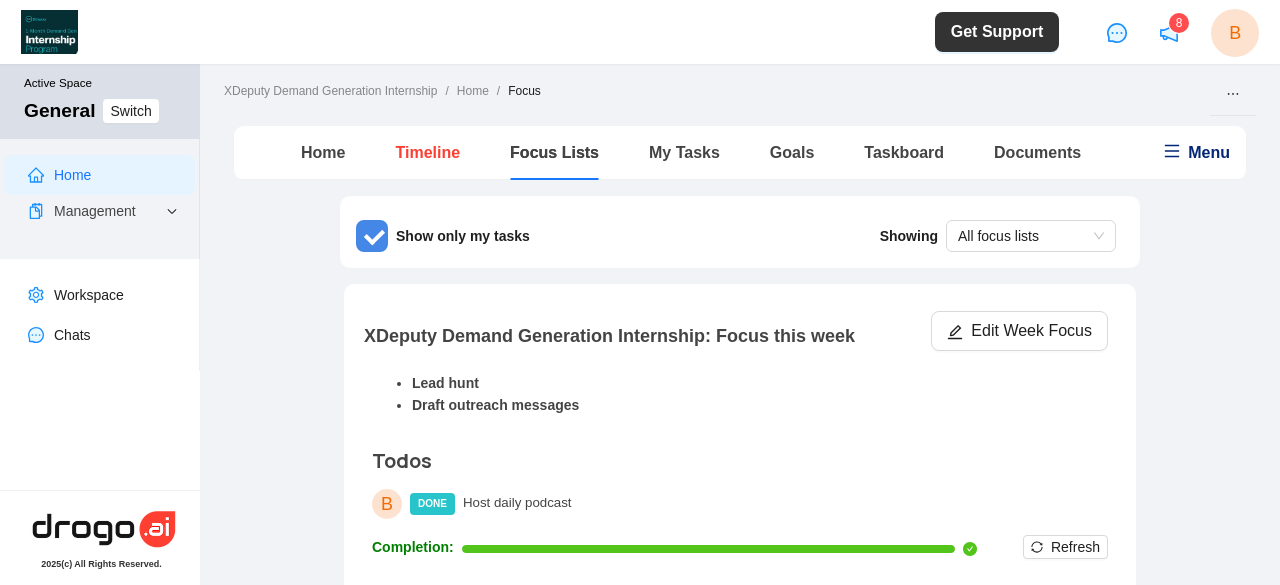 click on "Timeline" at bounding box center (427, 152) 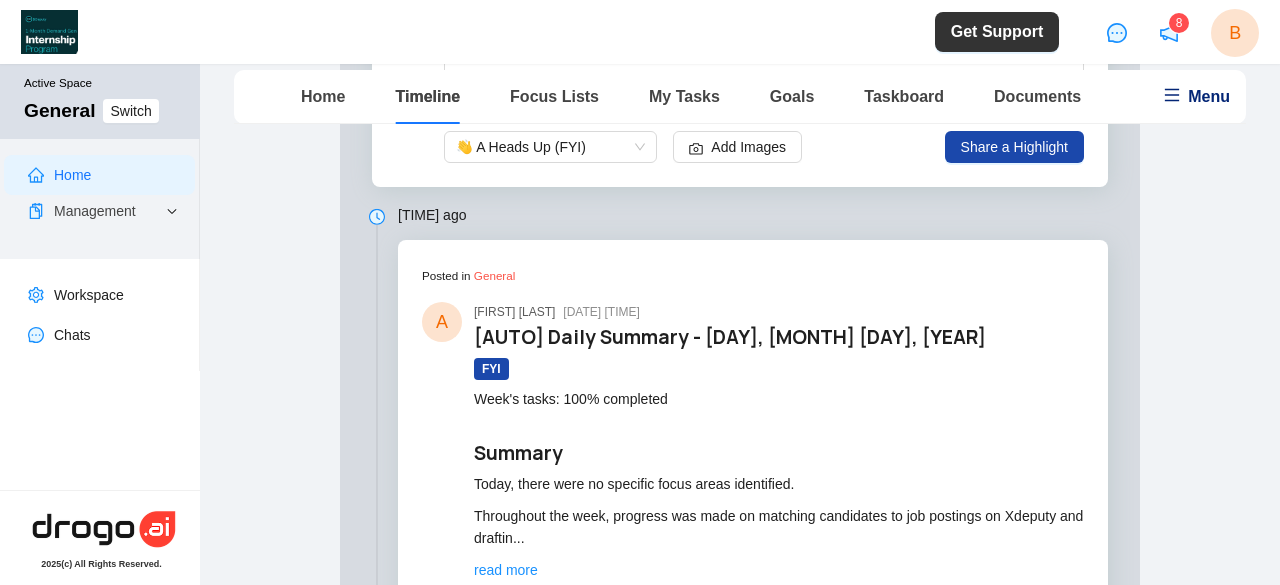 scroll, scrollTop: 368, scrollLeft: 0, axis: vertical 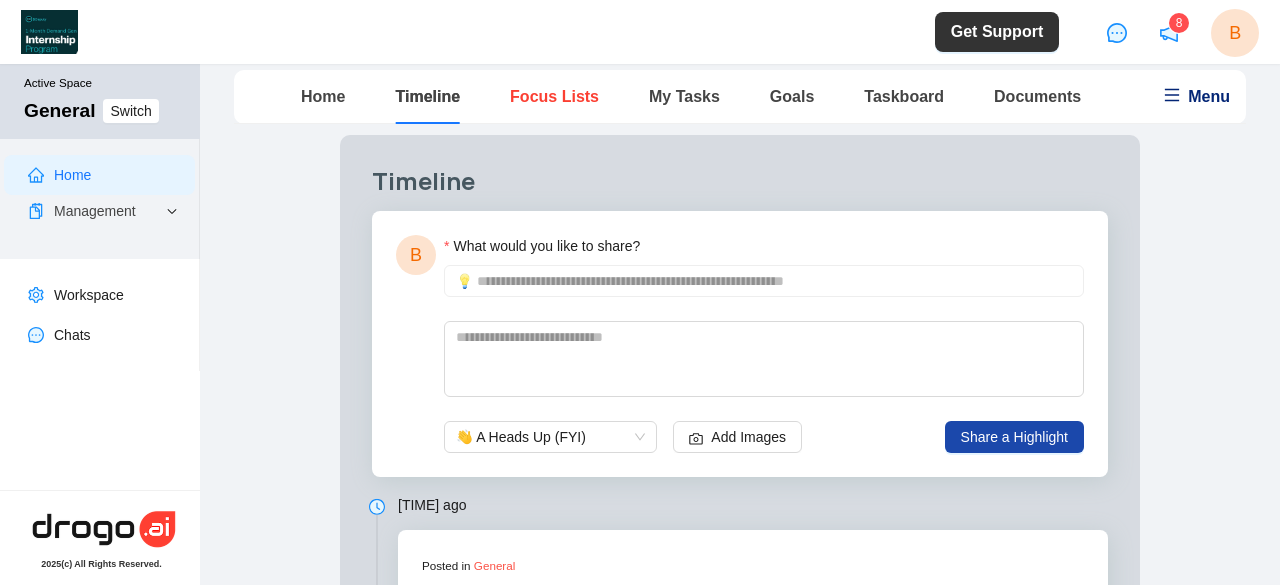 click on "Focus Lists" at bounding box center [554, 96] 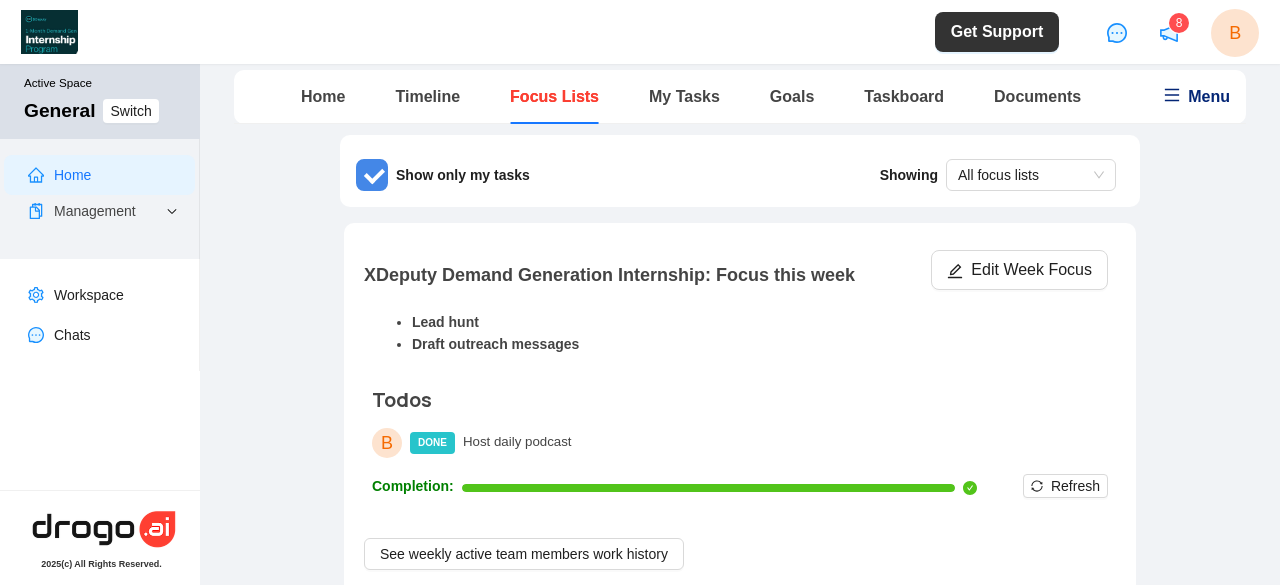 scroll, scrollTop: 0, scrollLeft: 0, axis: both 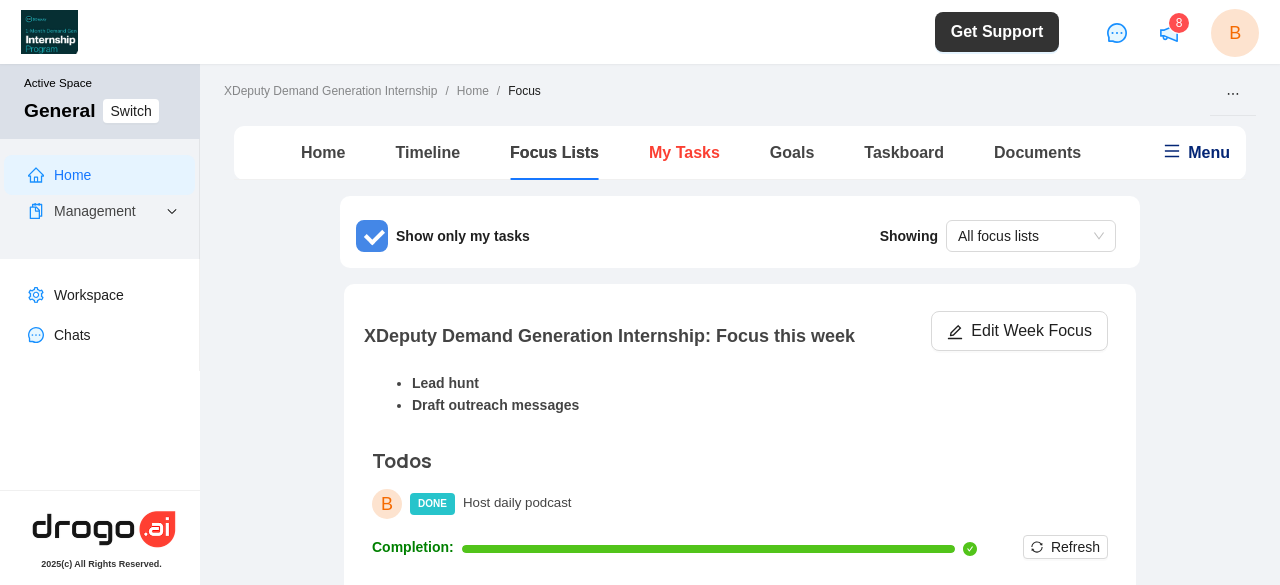 click on "My Tasks" at bounding box center [684, 152] 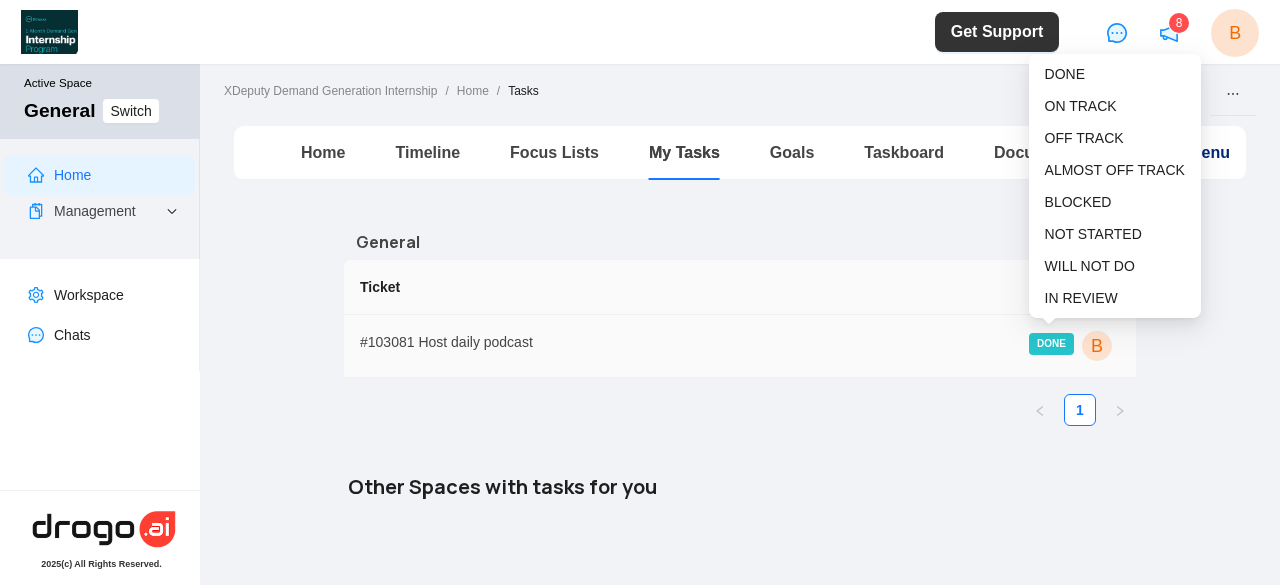 click on "DONE" at bounding box center [1051, 344] 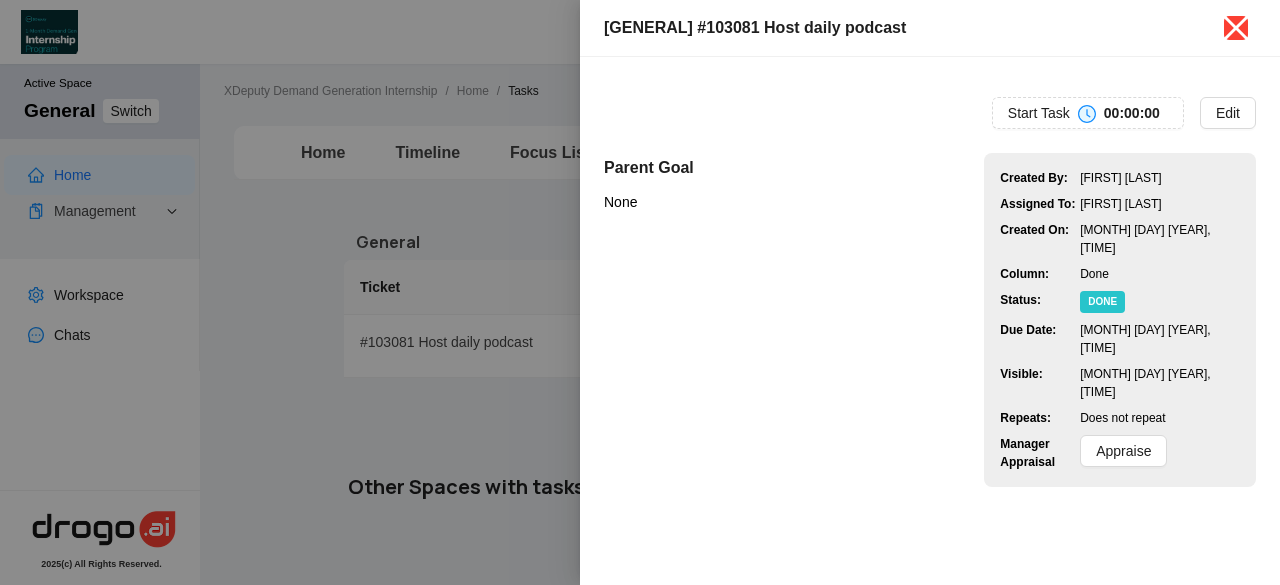 click at bounding box center [1236, 28] 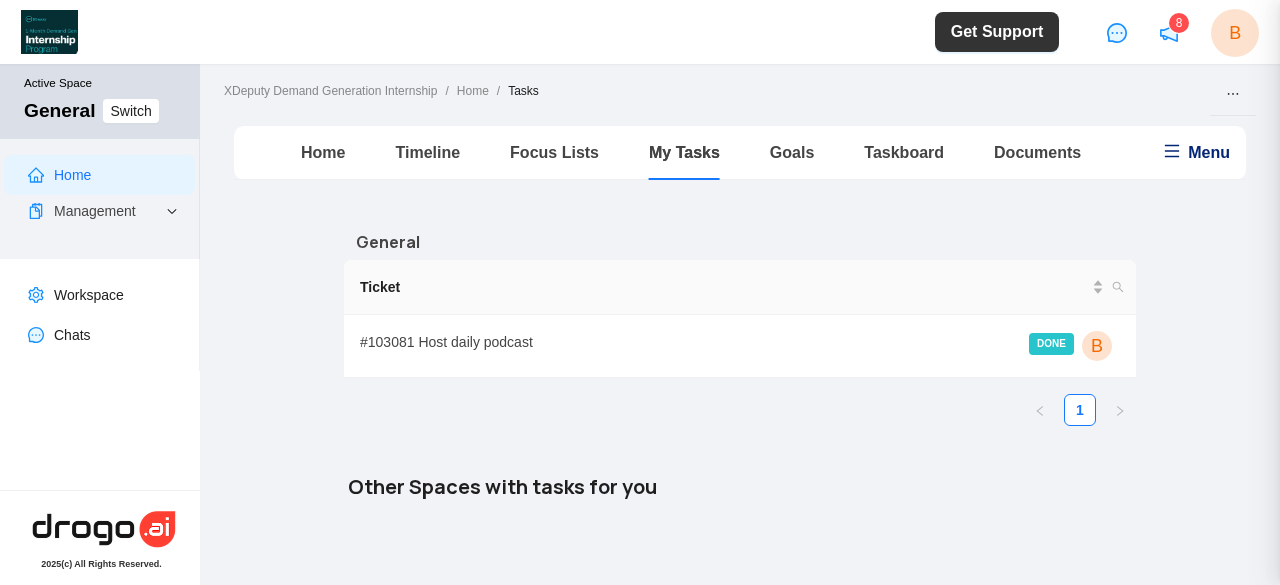 click at bounding box center (640, 292) 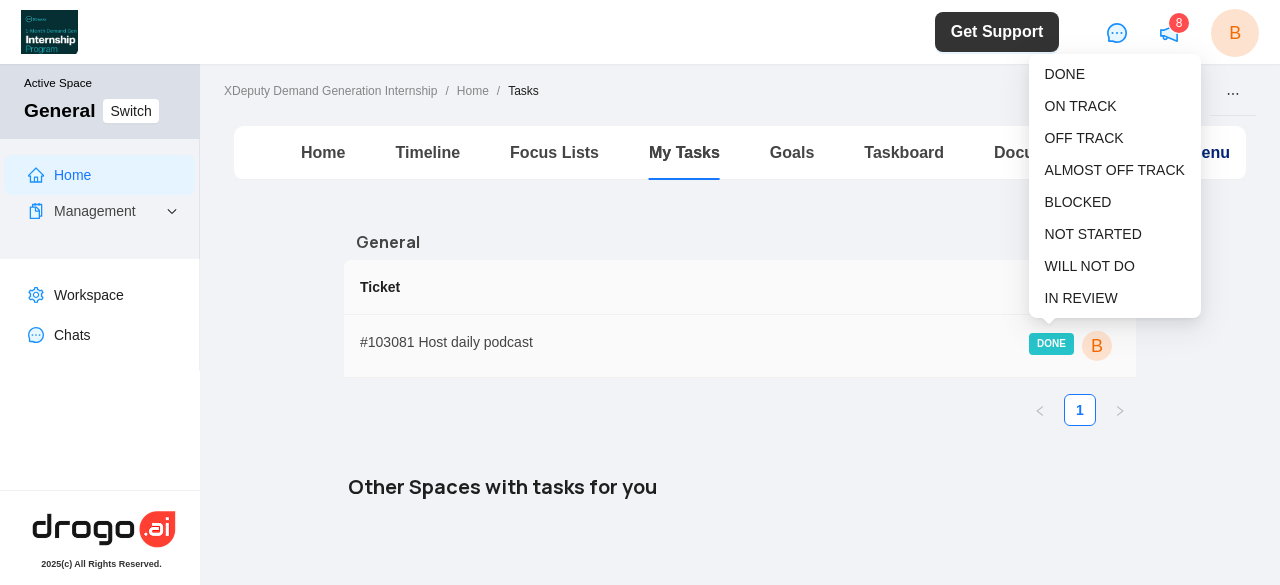 click on "DONE" at bounding box center (1051, 344) 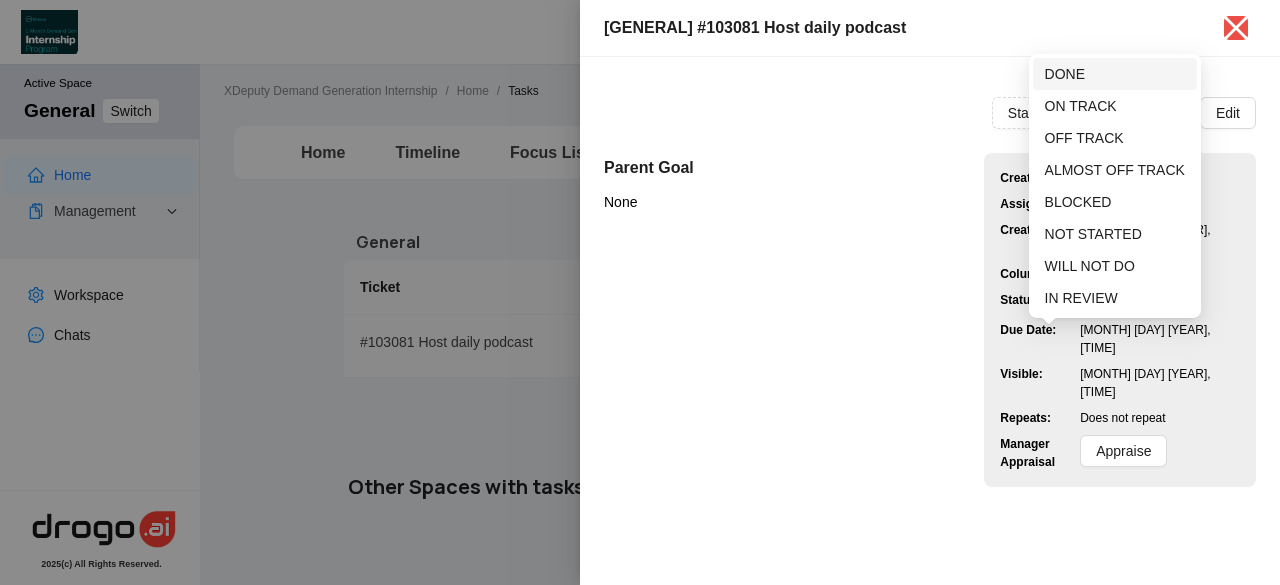 click on "DONE" at bounding box center [1115, 74] 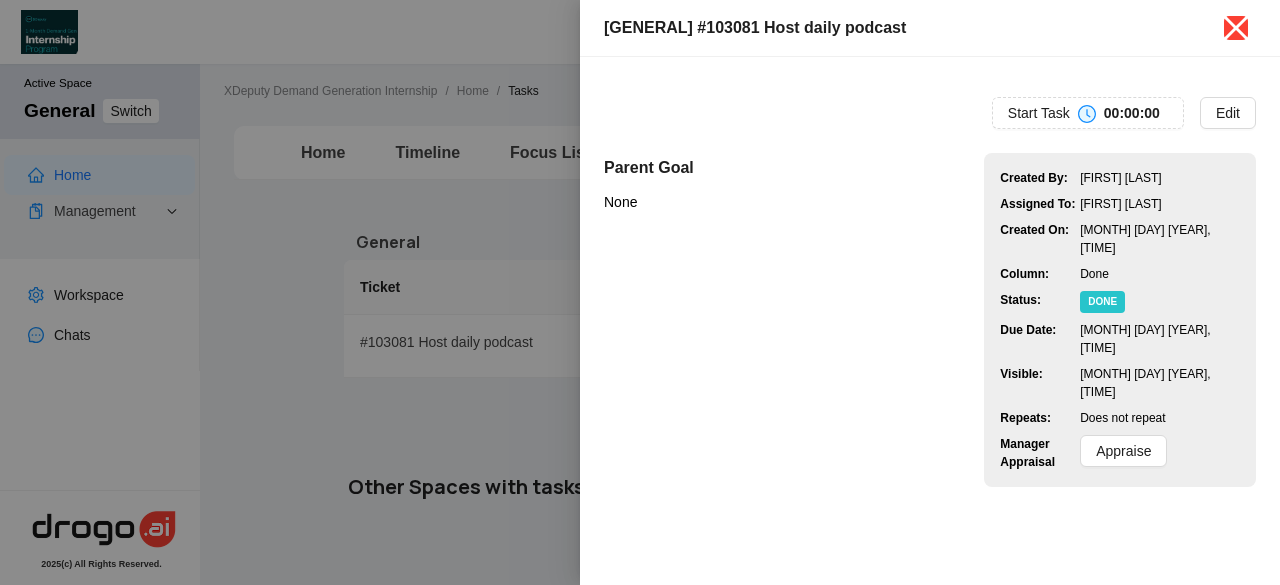 click at bounding box center [1236, 28] 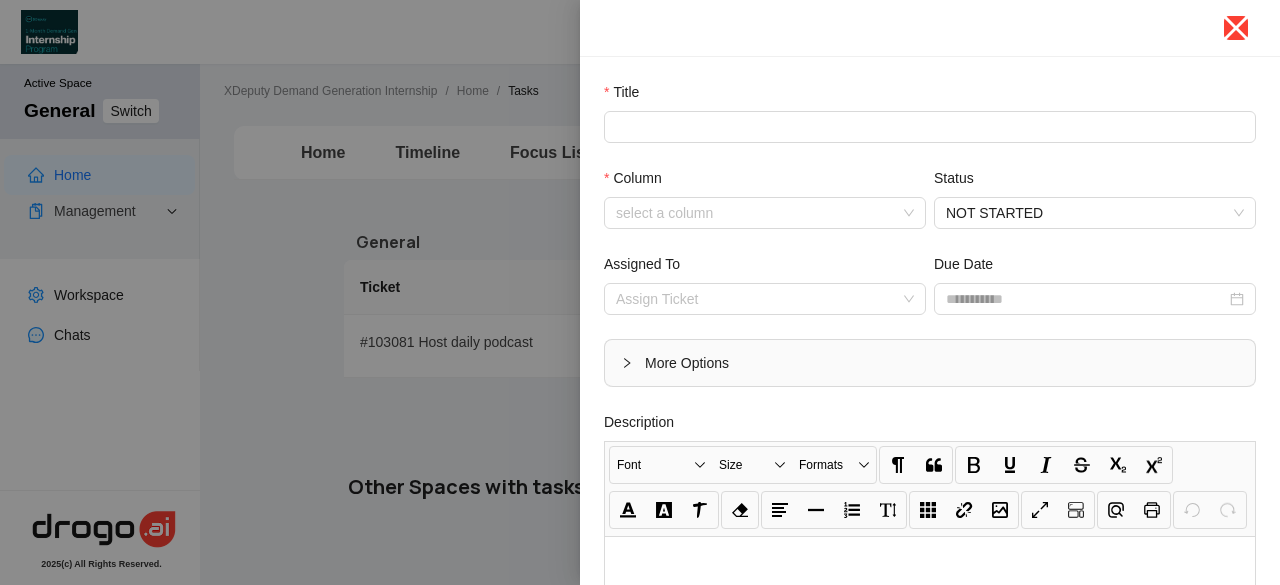 click at bounding box center (1236, 28) 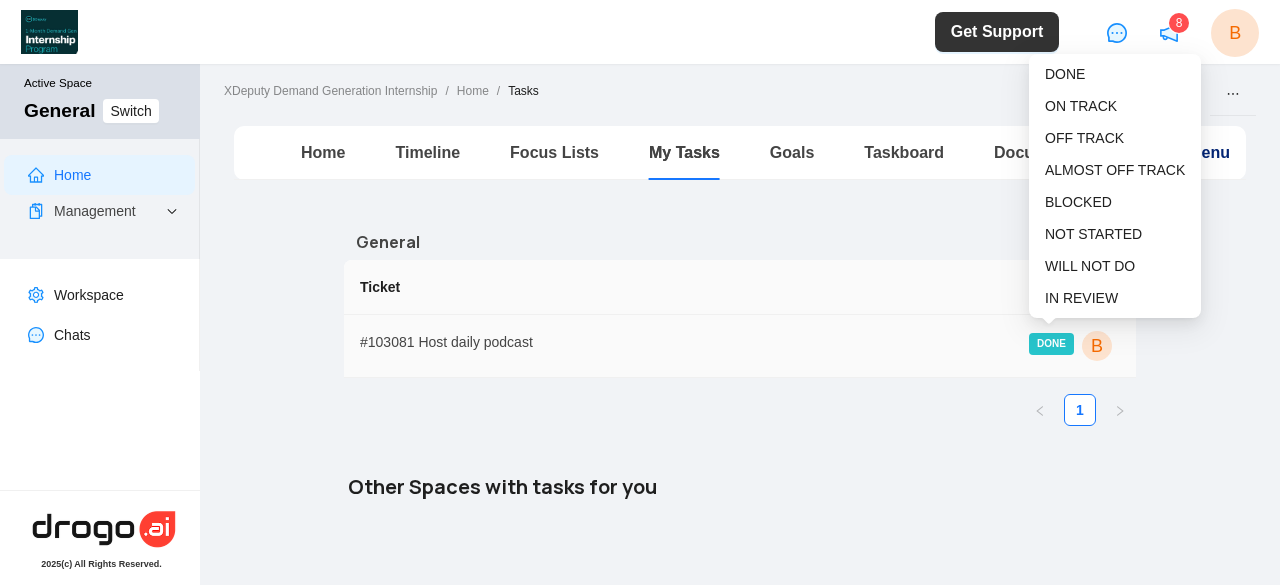 click on "DONE" at bounding box center (1051, 344) 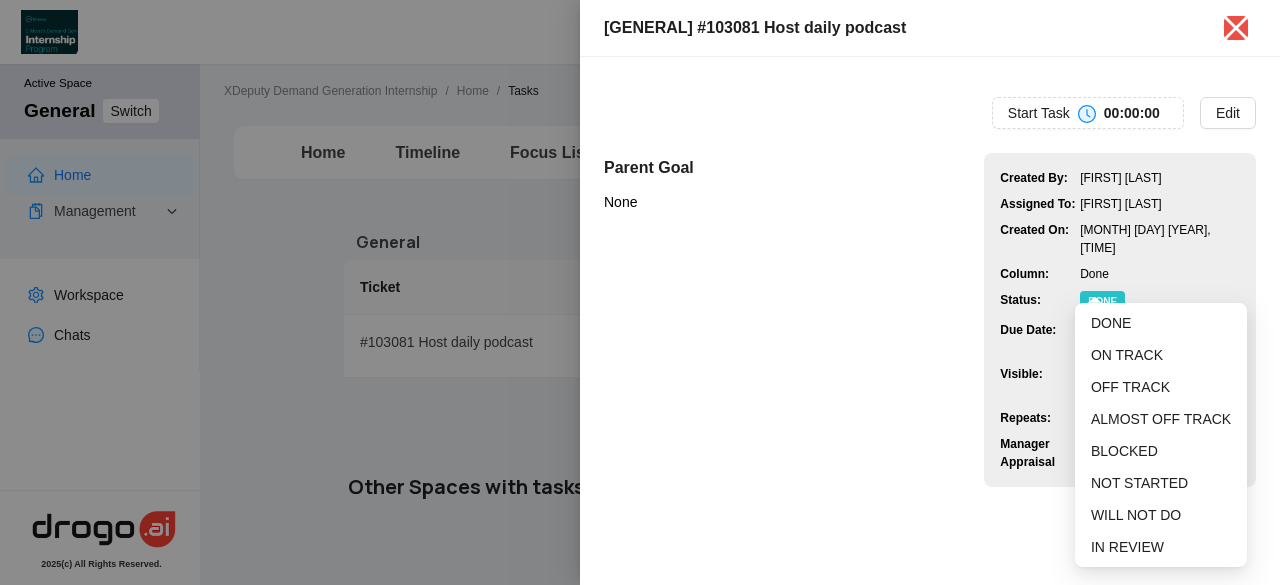 click on "DONE" at bounding box center (1102, 302) 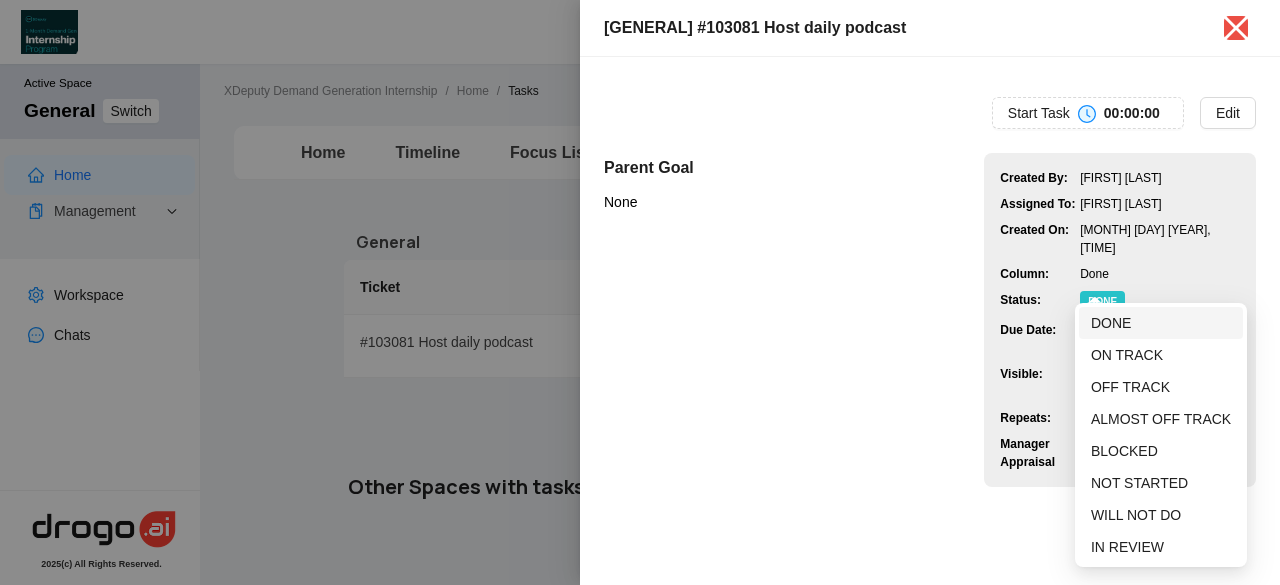 click on "DONE" at bounding box center [1111, 323] 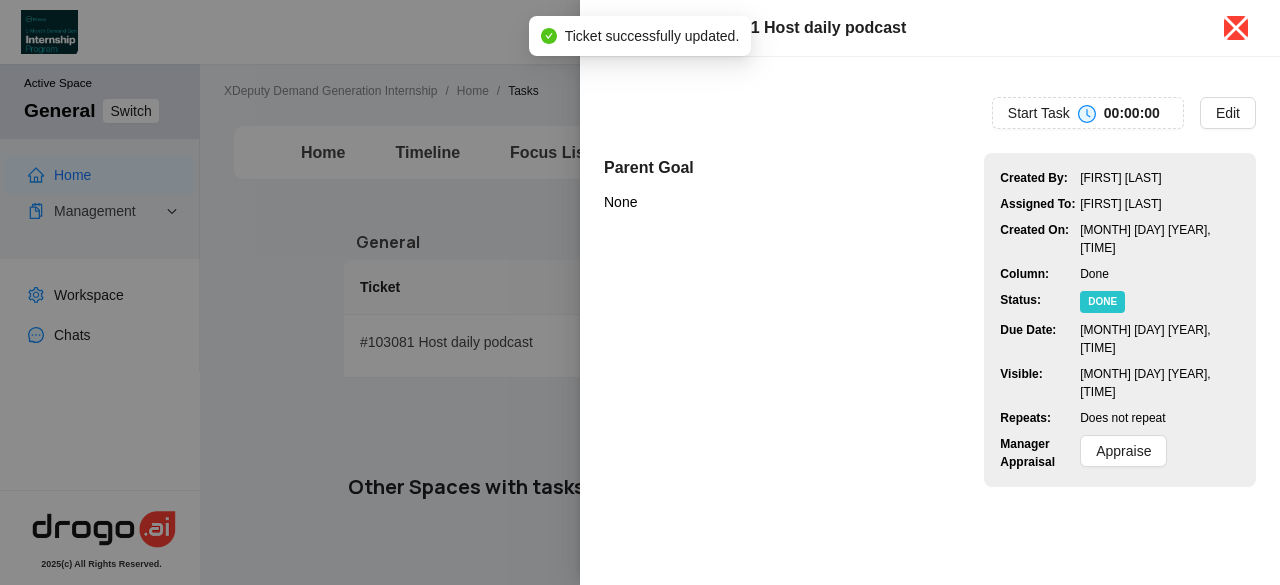 click at bounding box center (1236, 28) 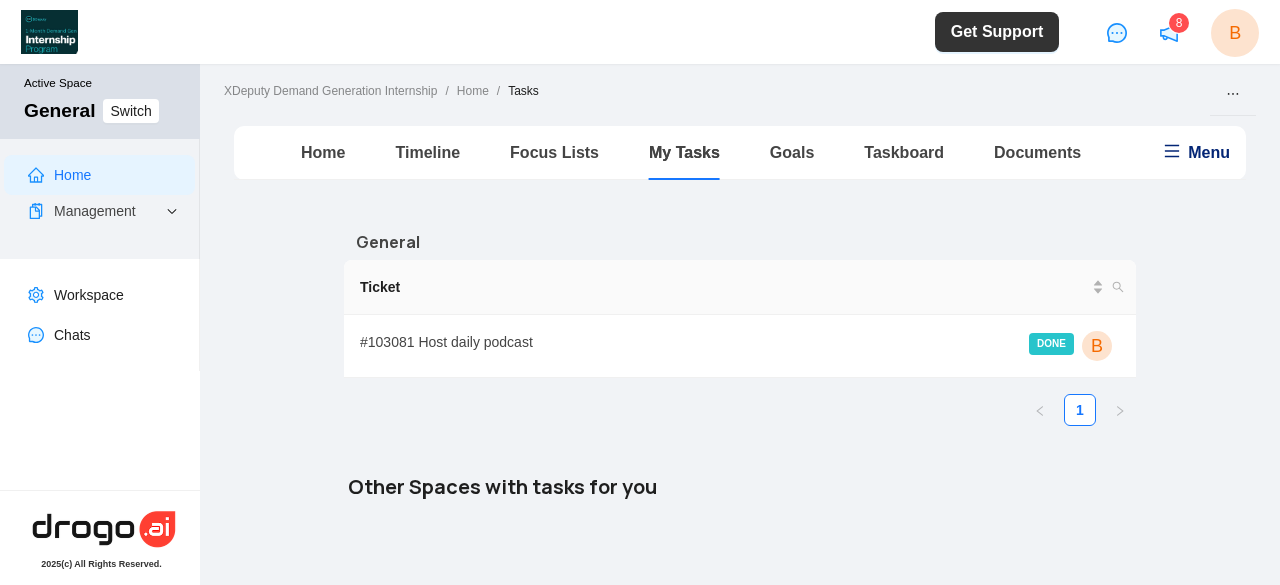 click on "Focus Lists" at bounding box center (554, 153) 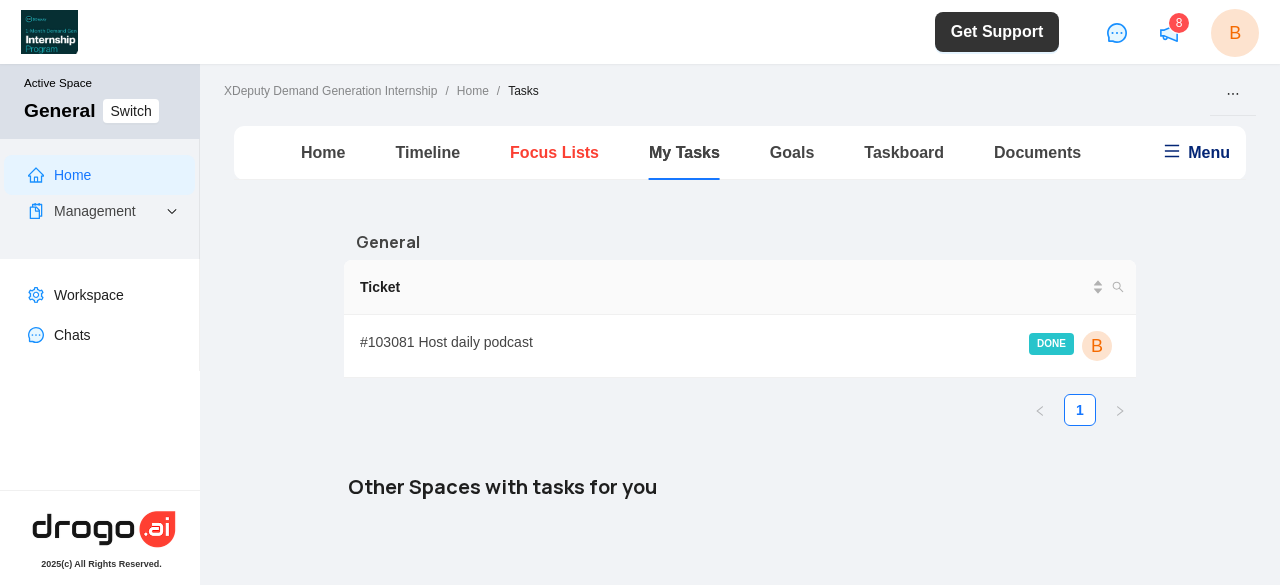 click on "Focus Lists" at bounding box center (554, 152) 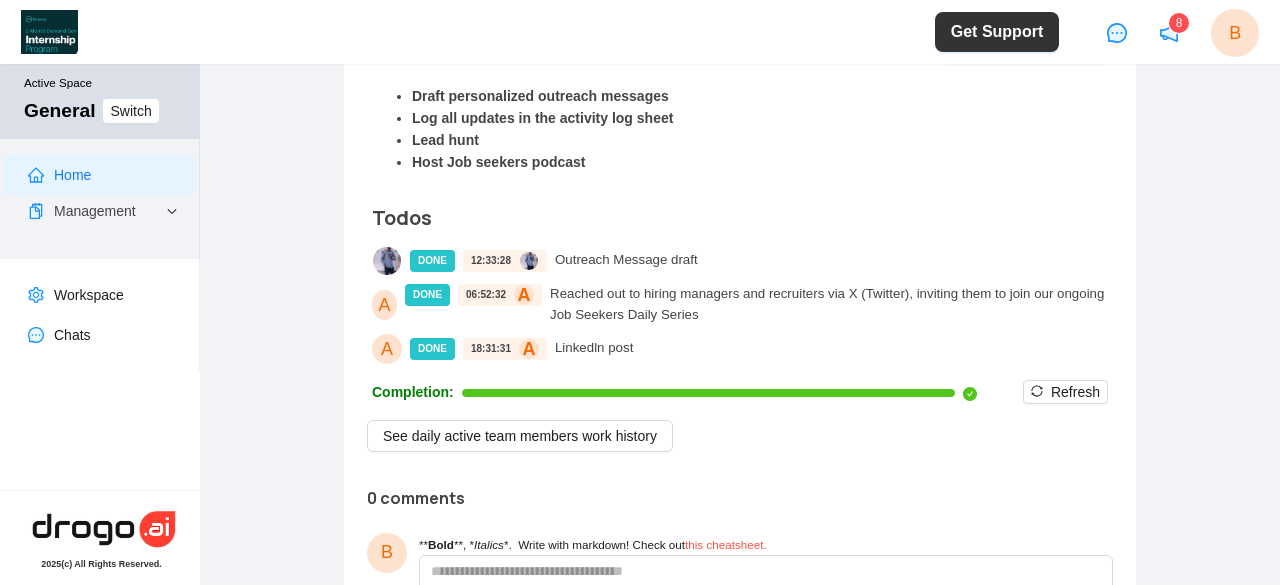 scroll, scrollTop: 948, scrollLeft: 0, axis: vertical 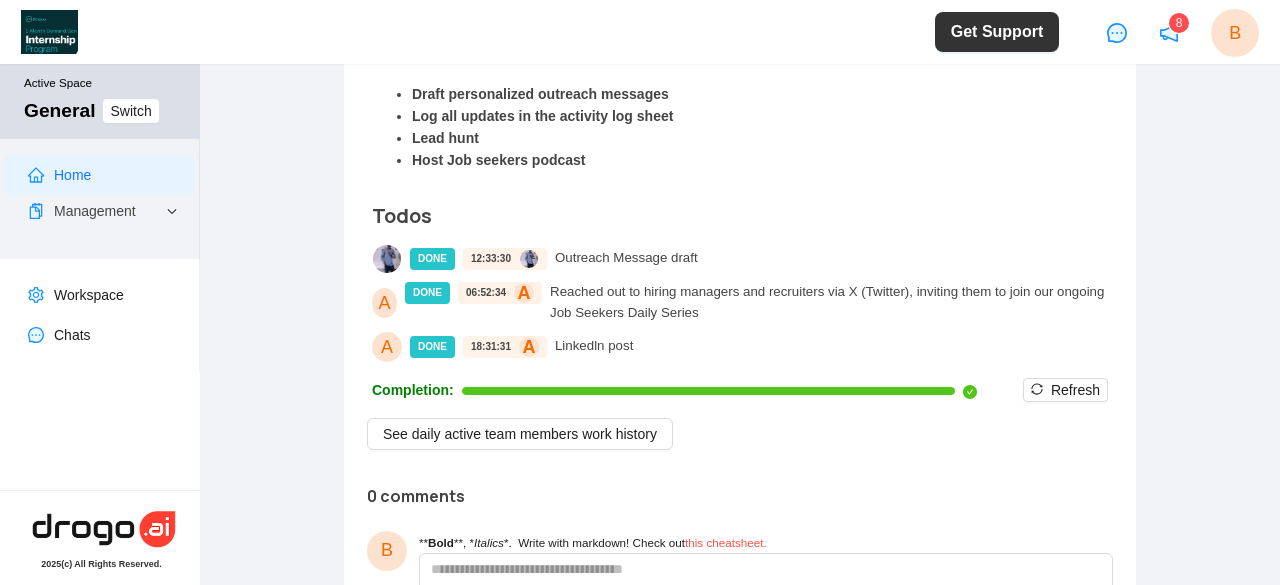 click on "A DONE 18 : 31 : 31 A Linkedln post" at bounding box center (740, 347) 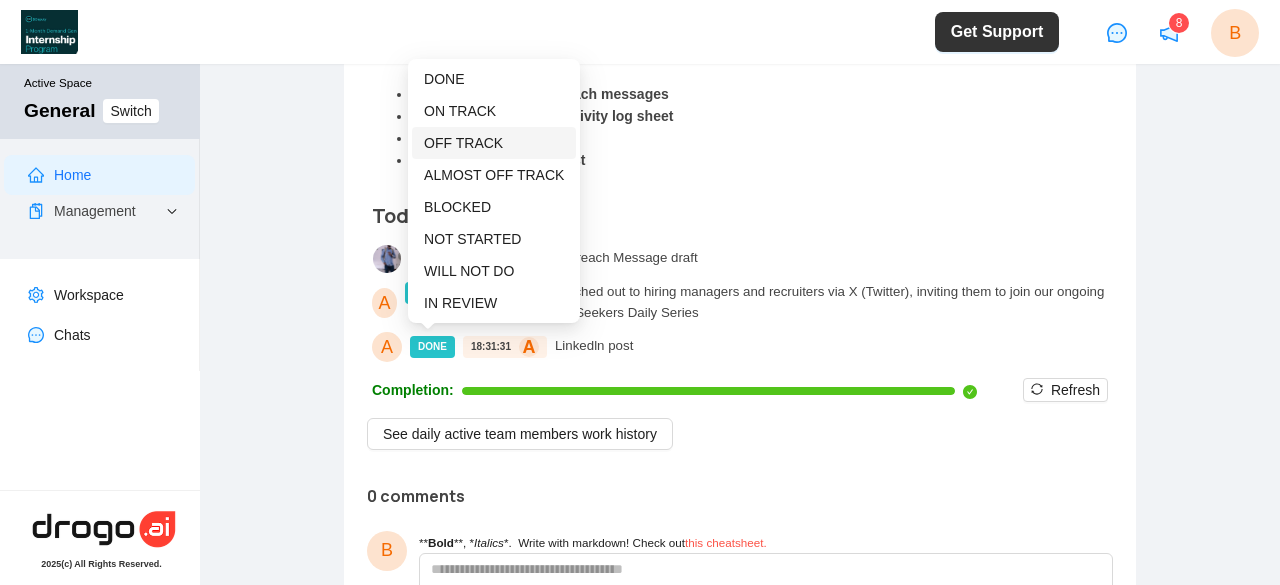 click on "OFF TRACK" at bounding box center (494, 143) 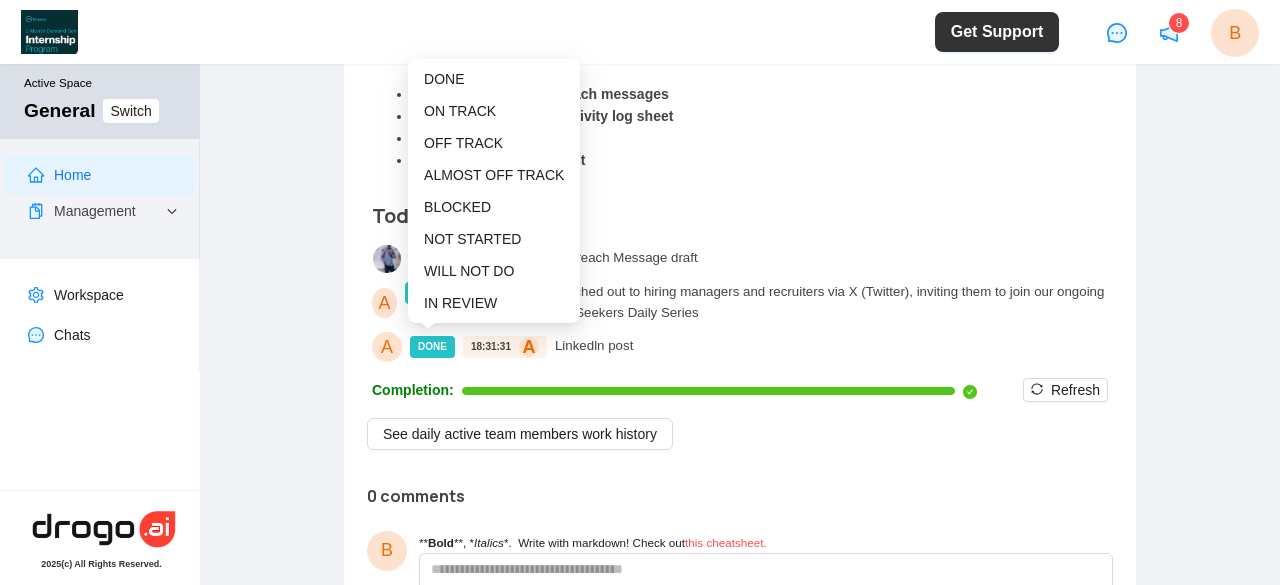 click on "DONE" at bounding box center (432, 347) 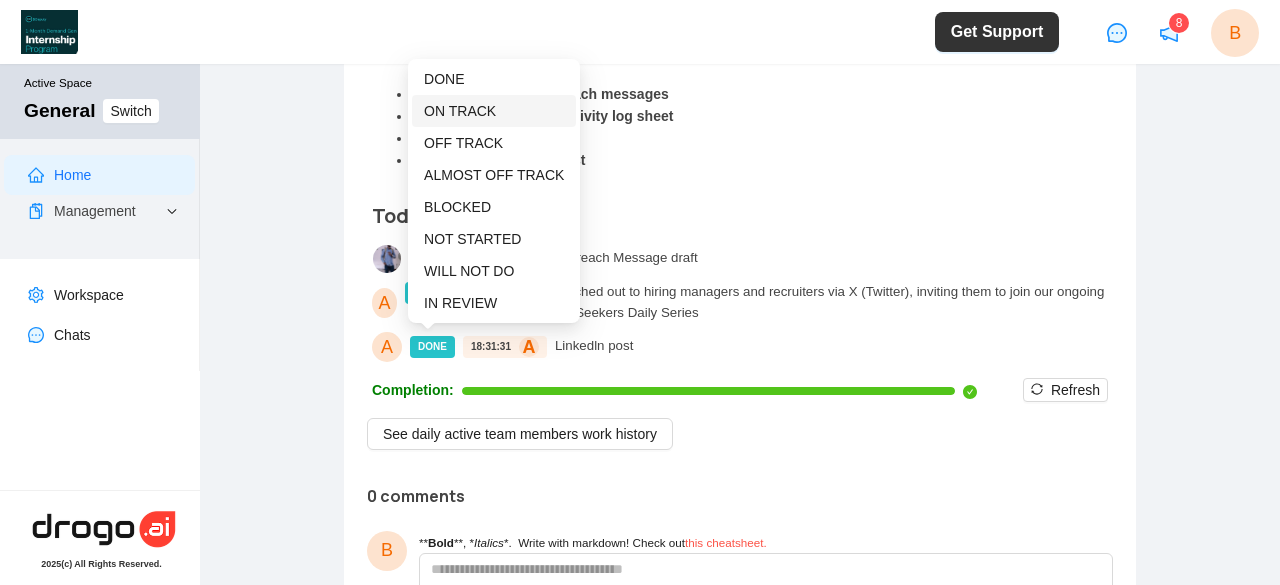 click on "ON TRACK" at bounding box center [494, 111] 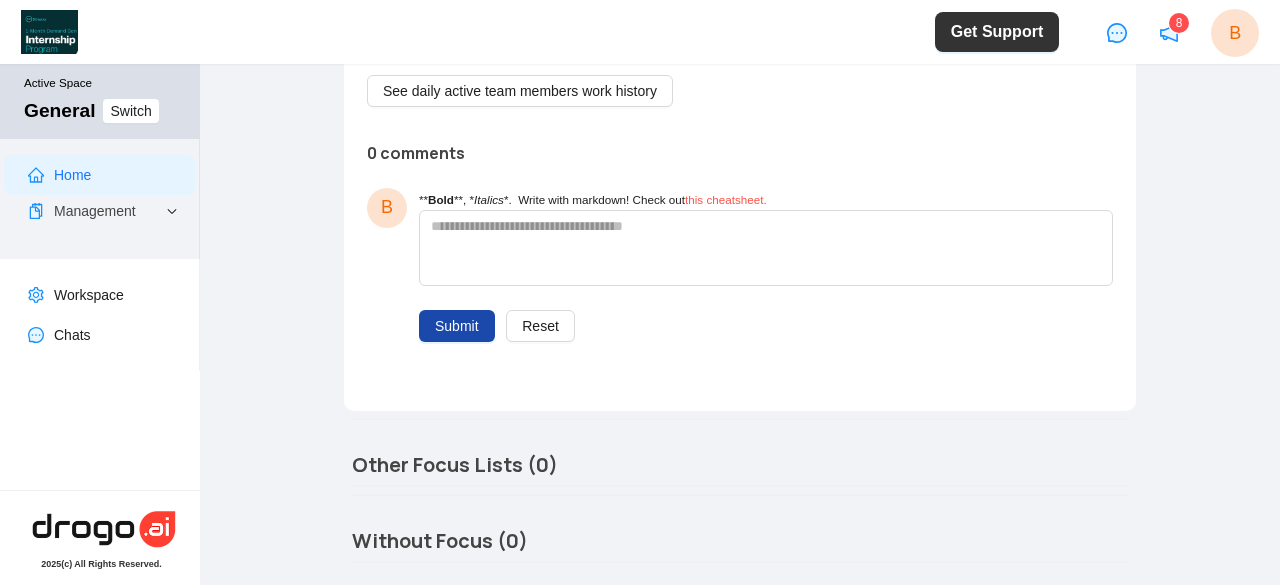 scroll, scrollTop: 1294, scrollLeft: 0, axis: vertical 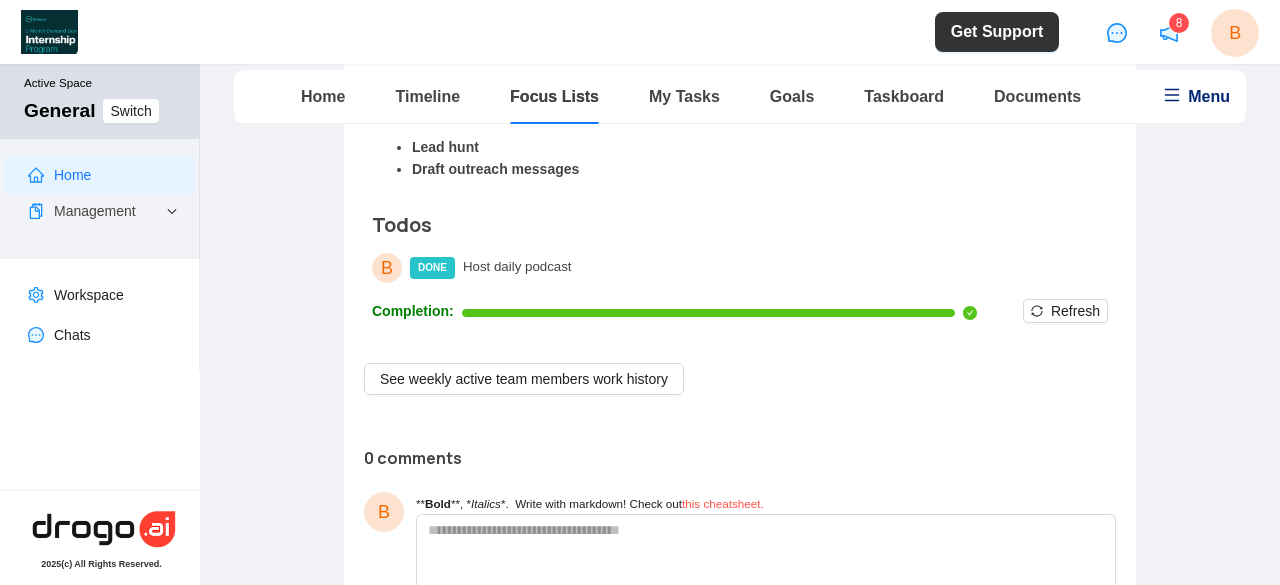 click on "My Tasks" at bounding box center [684, 96] 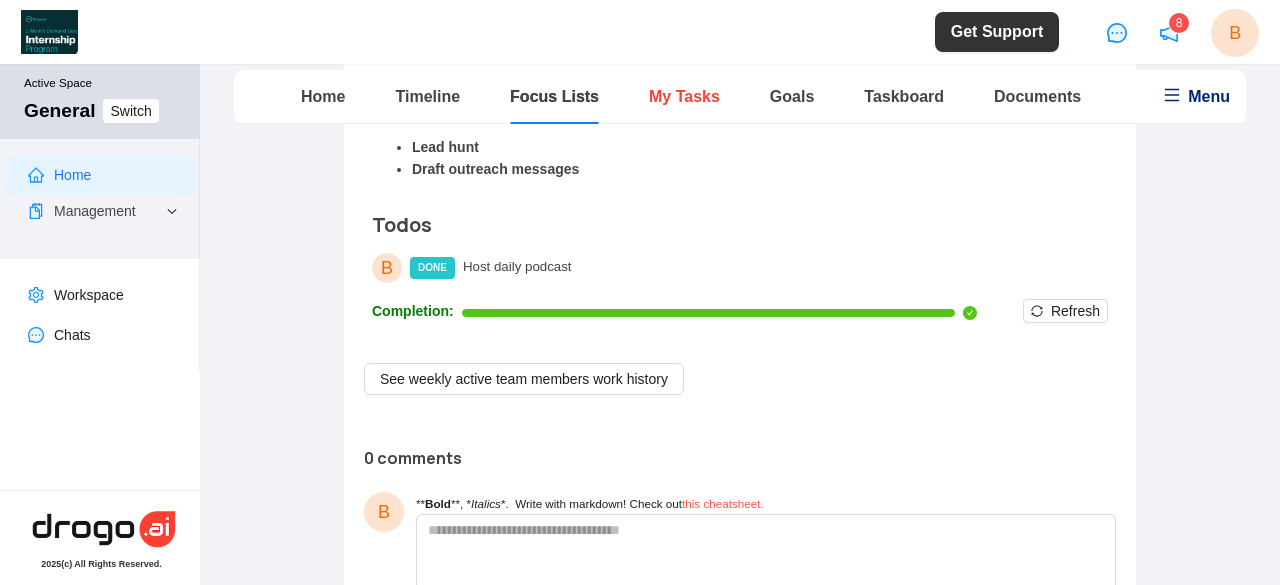 click on "My Tasks" at bounding box center (684, 96) 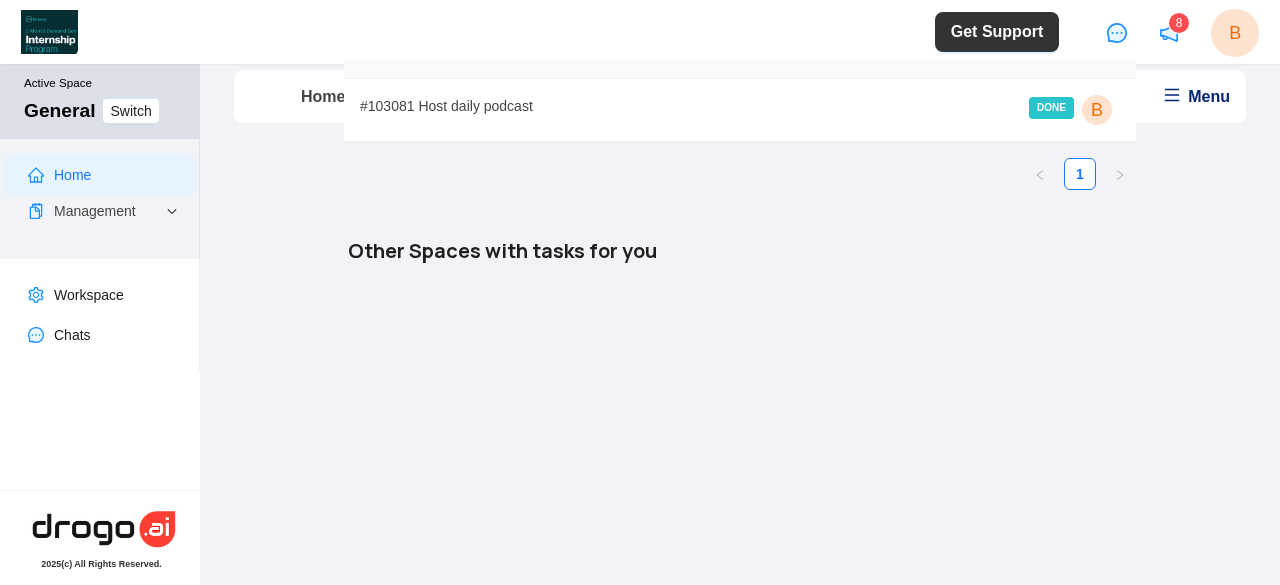 scroll, scrollTop: 0, scrollLeft: 0, axis: both 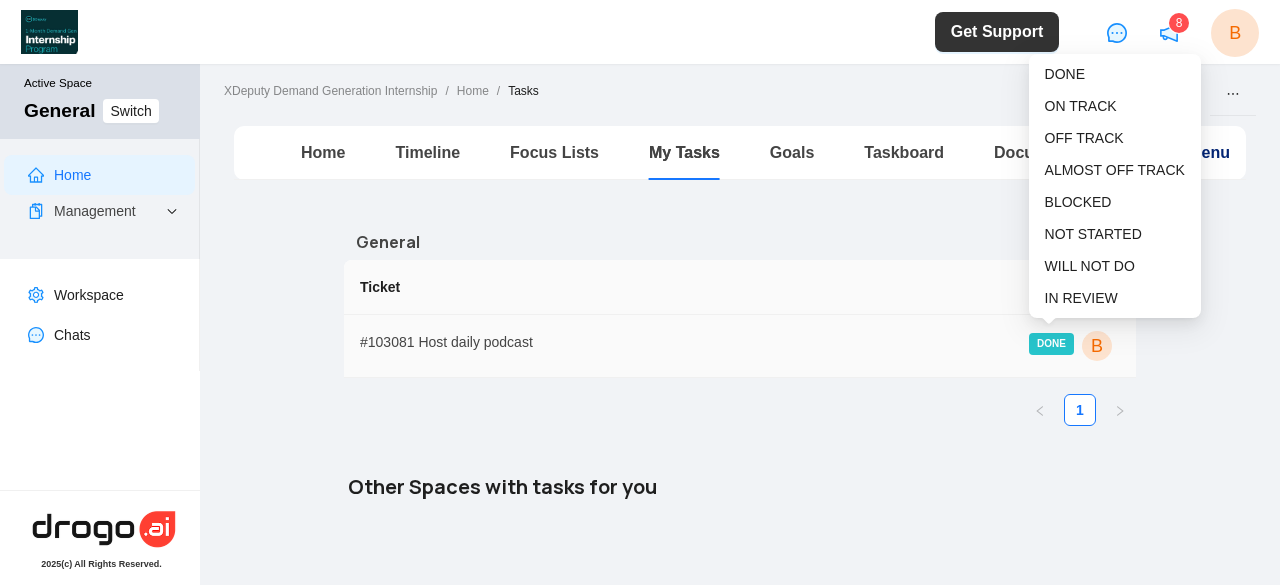click on "DONE" at bounding box center [1051, 344] 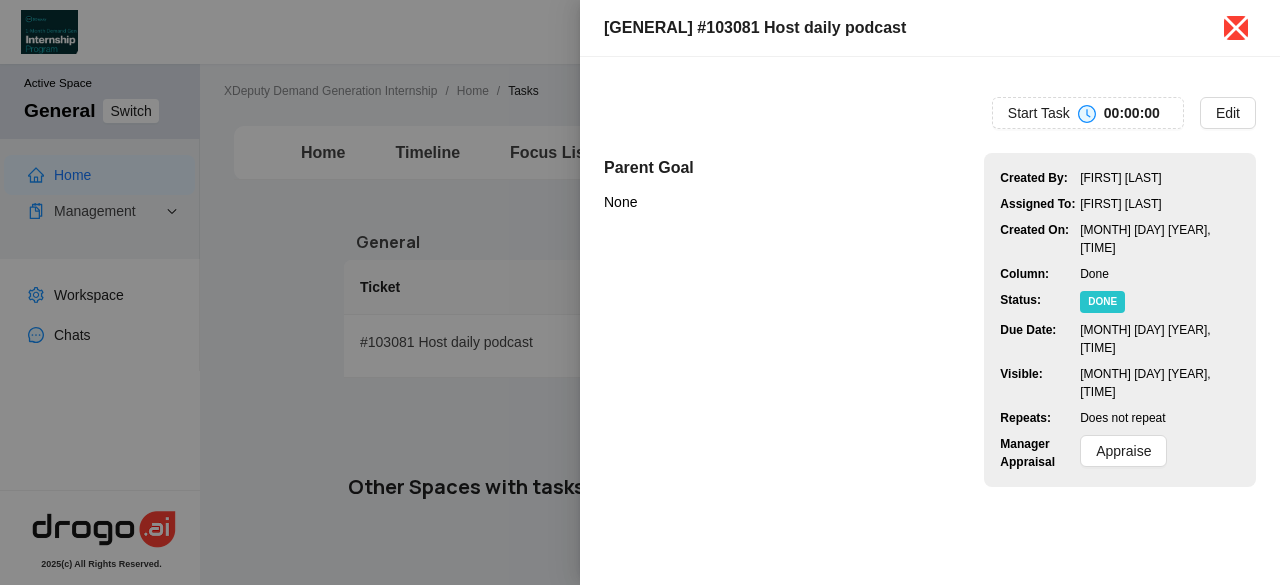 click at bounding box center [1236, 28] 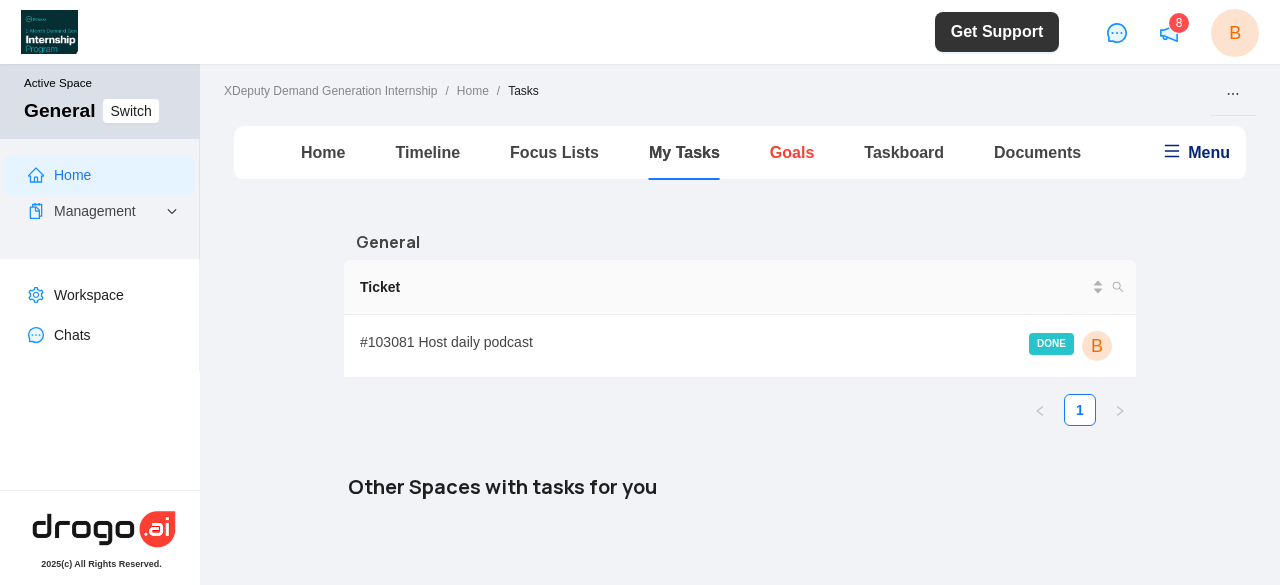 click on "Goals" at bounding box center (792, 152) 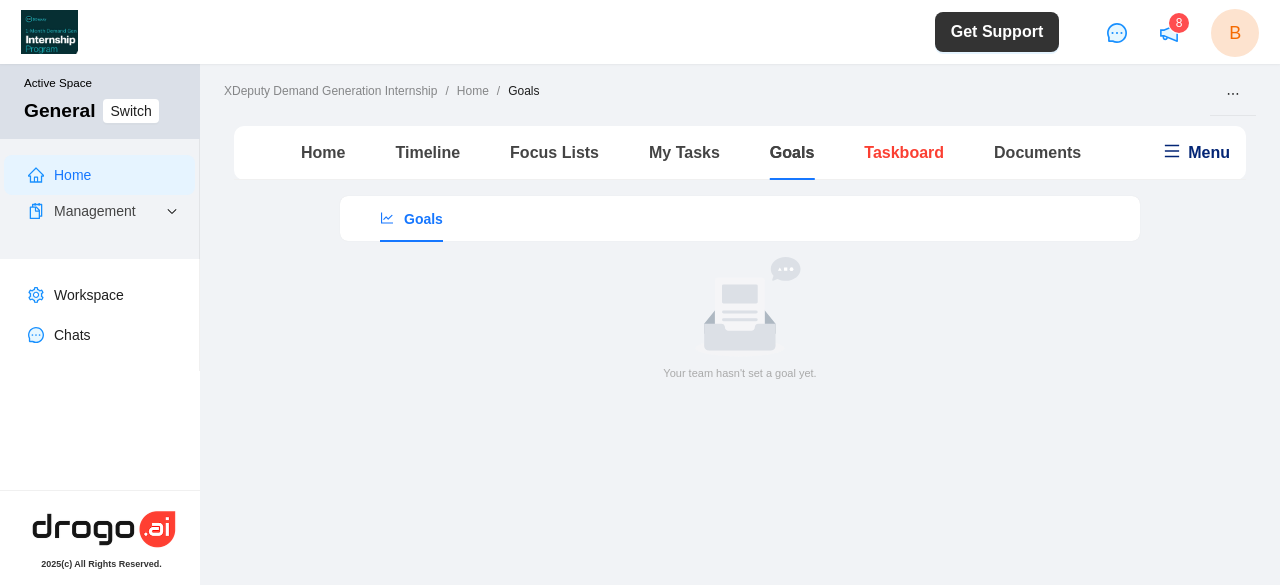 click on "Taskboard" at bounding box center [904, 152] 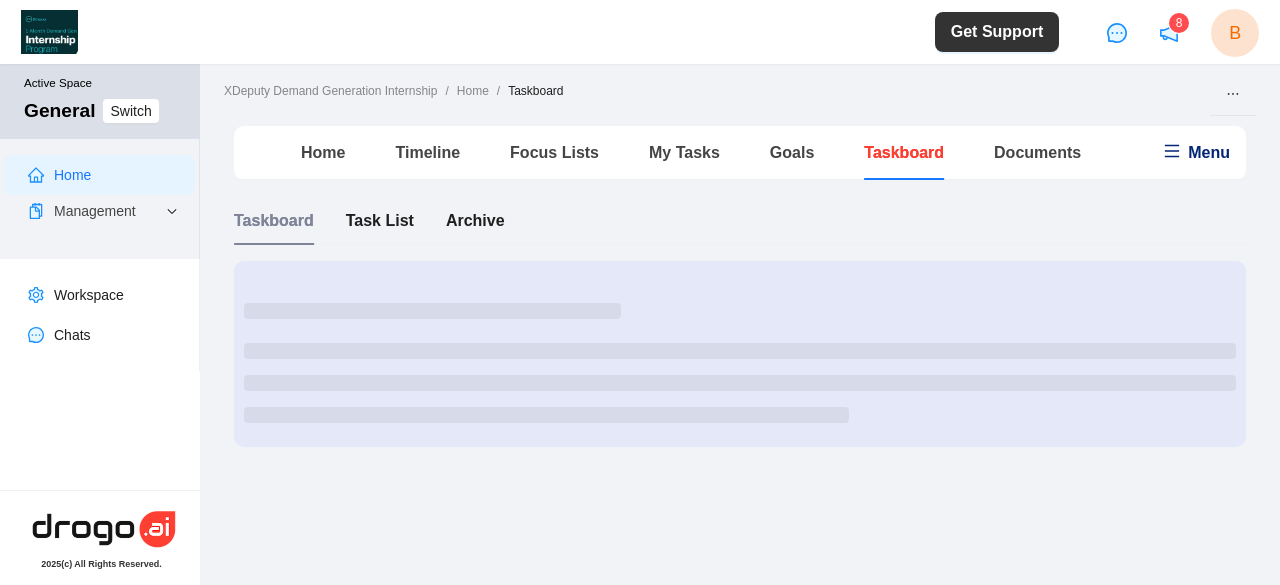 click on "Taskboard" at bounding box center (904, 152) 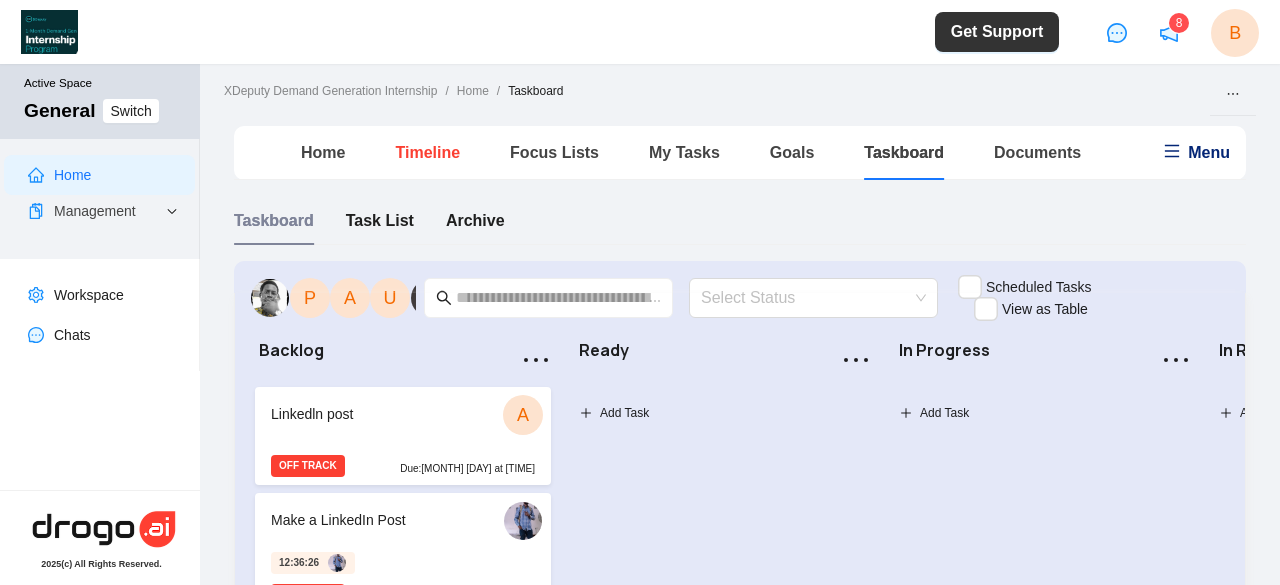 click on "Timeline" at bounding box center [427, 152] 